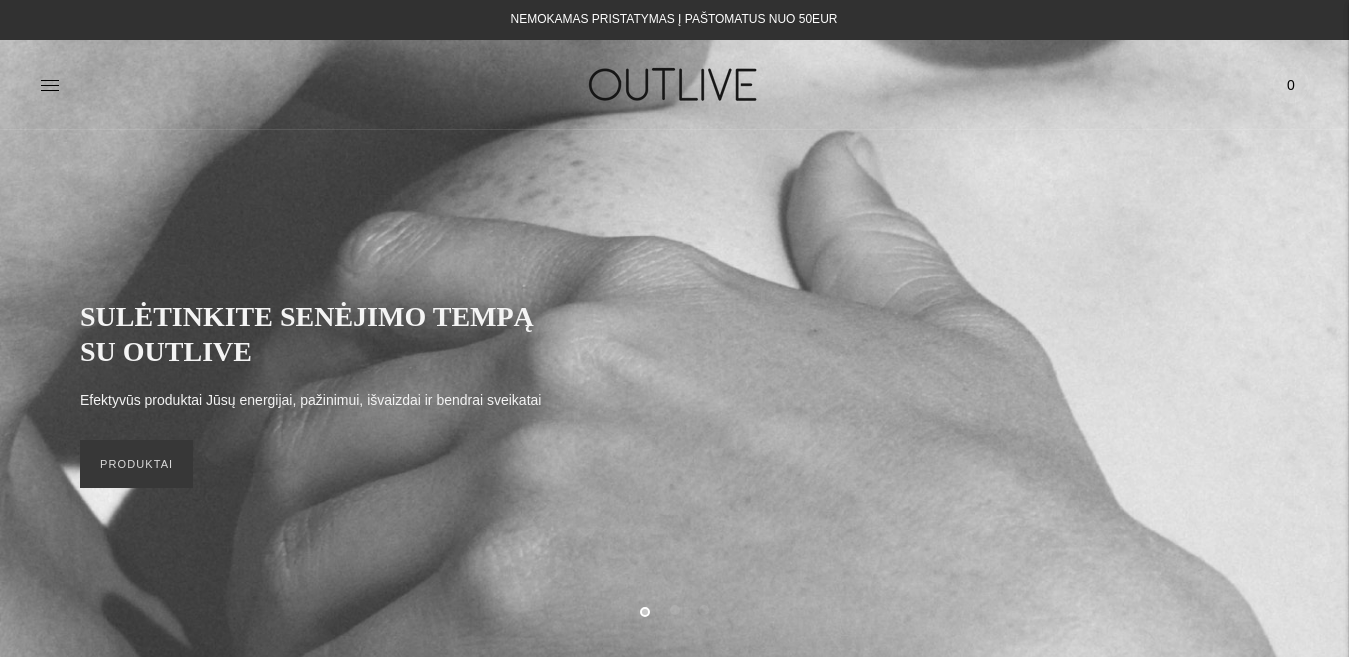 click 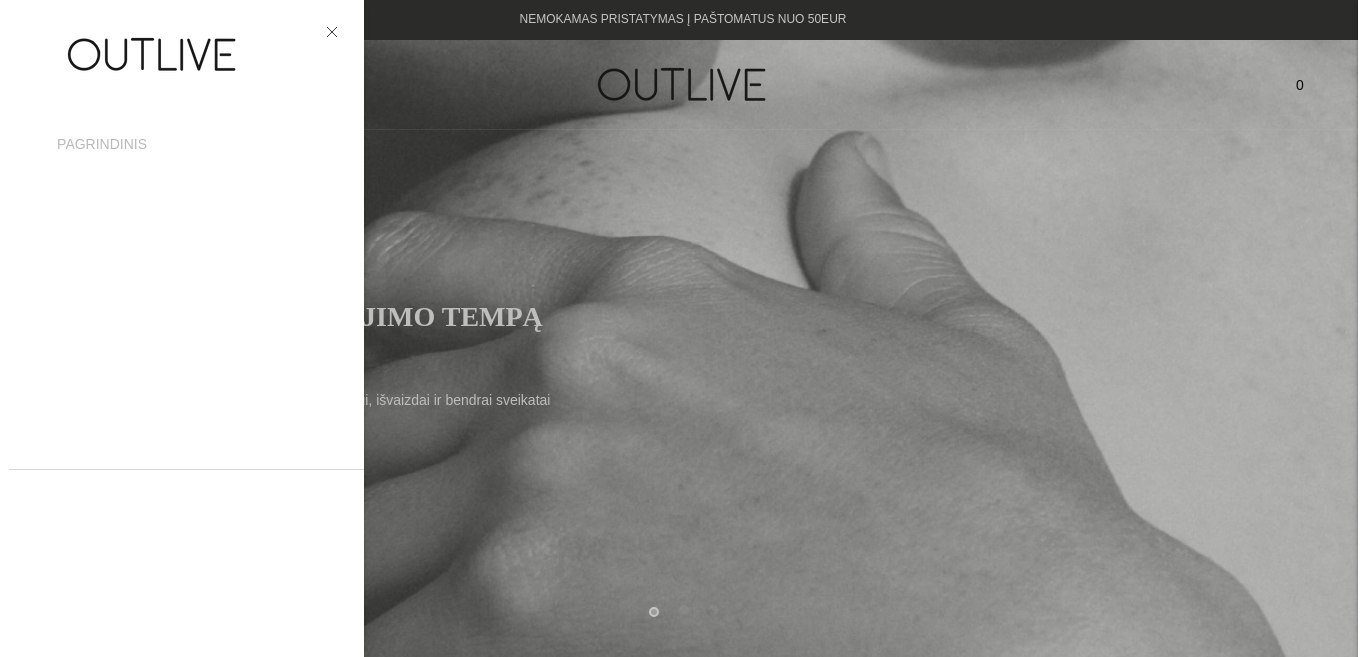 scroll, scrollTop: 0, scrollLeft: 0, axis: both 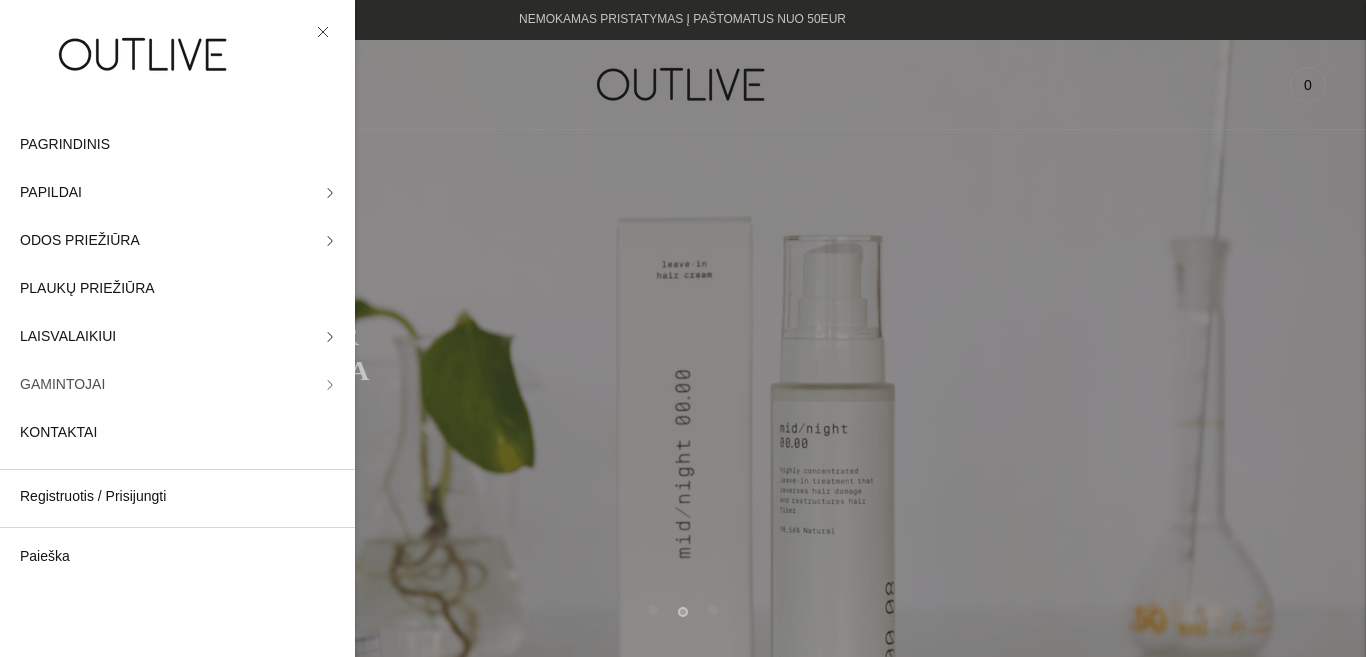 click 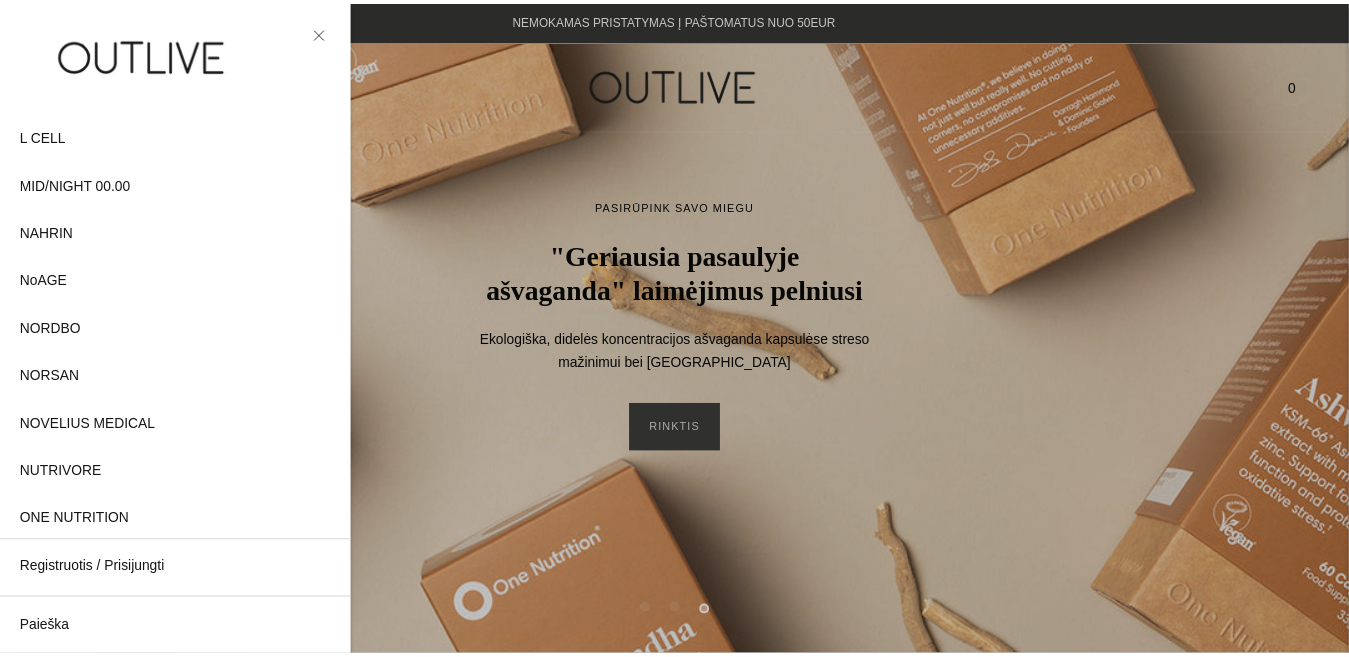 scroll, scrollTop: 0, scrollLeft: 0, axis: both 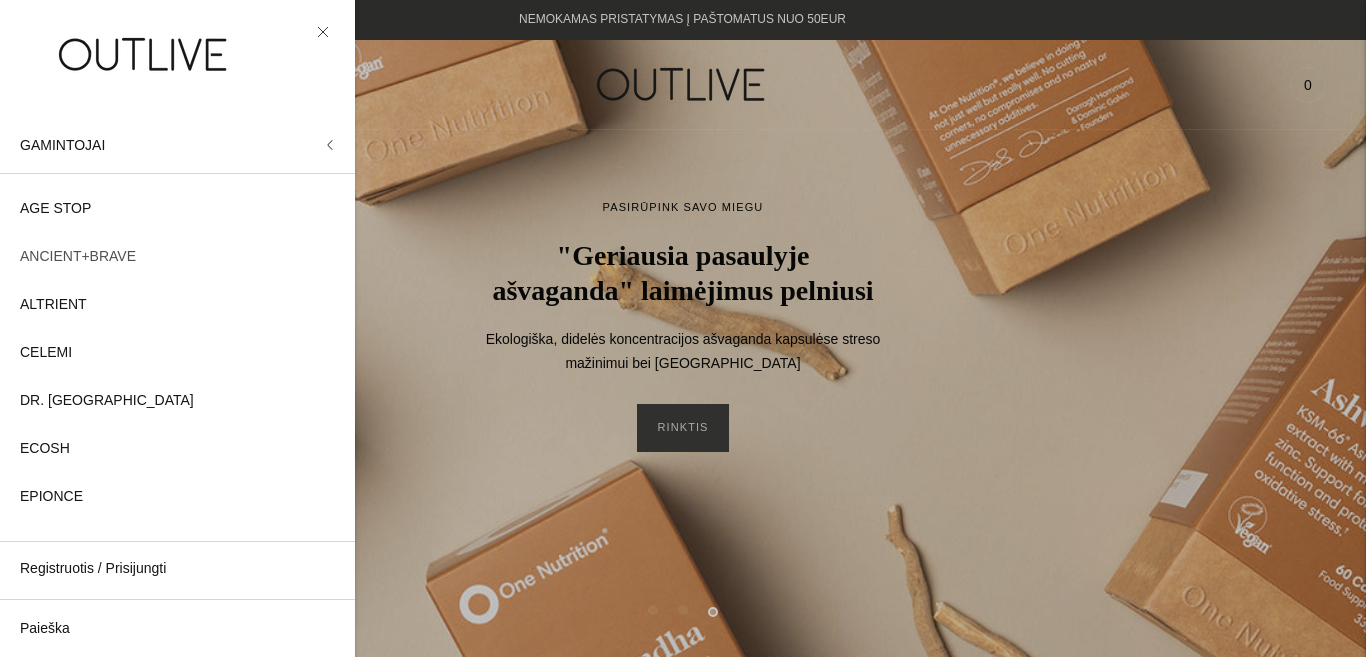 click on "ANCIENT+BRAVE" 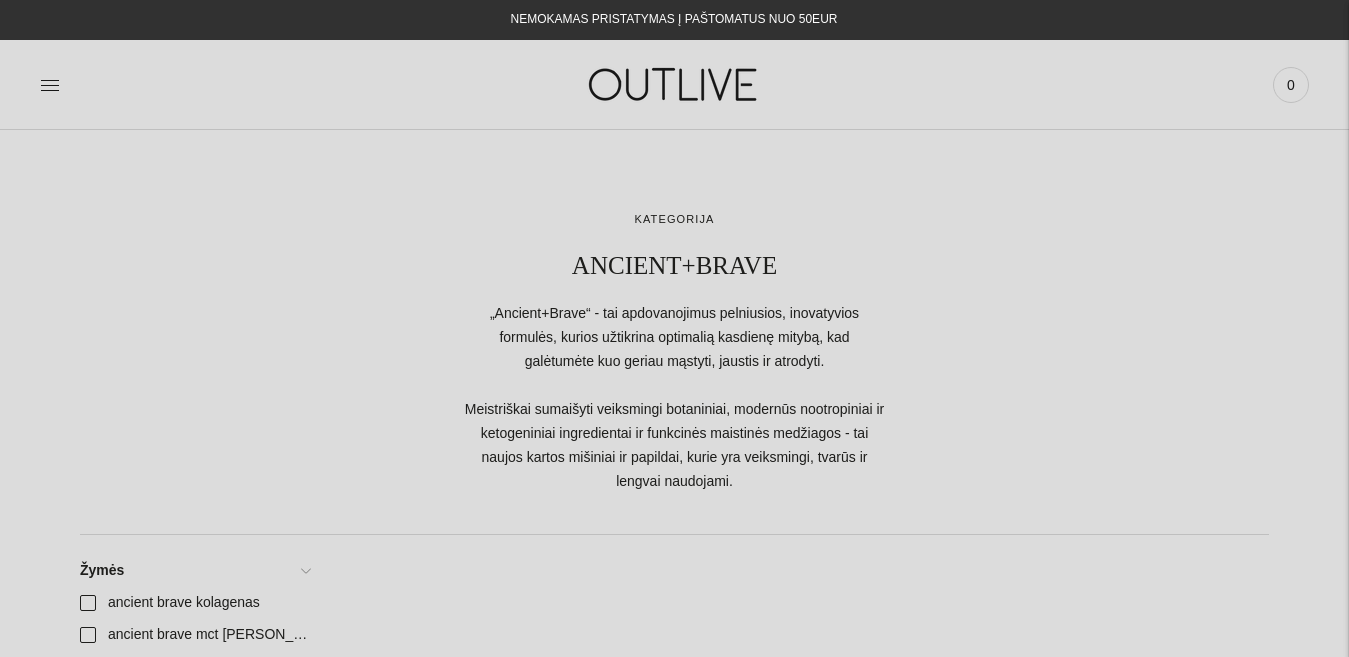 scroll, scrollTop: 0, scrollLeft: 0, axis: both 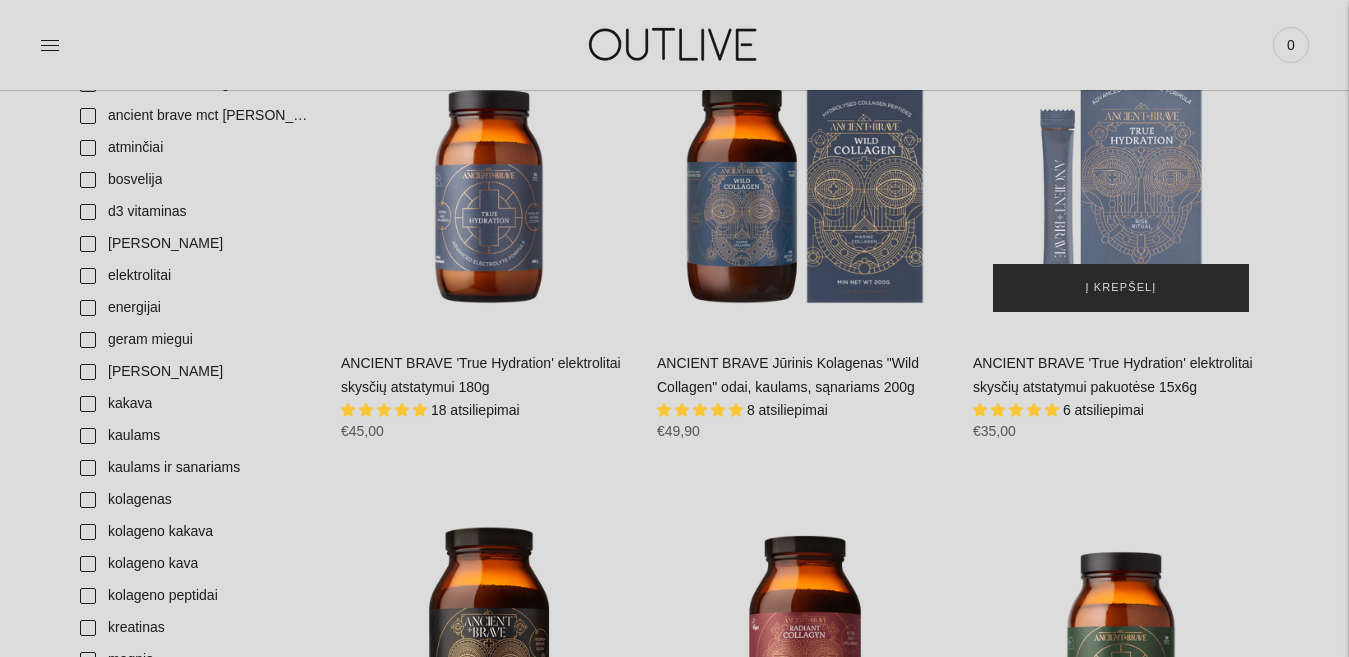 click on "Į krepšelį" at bounding box center [1121, 288] 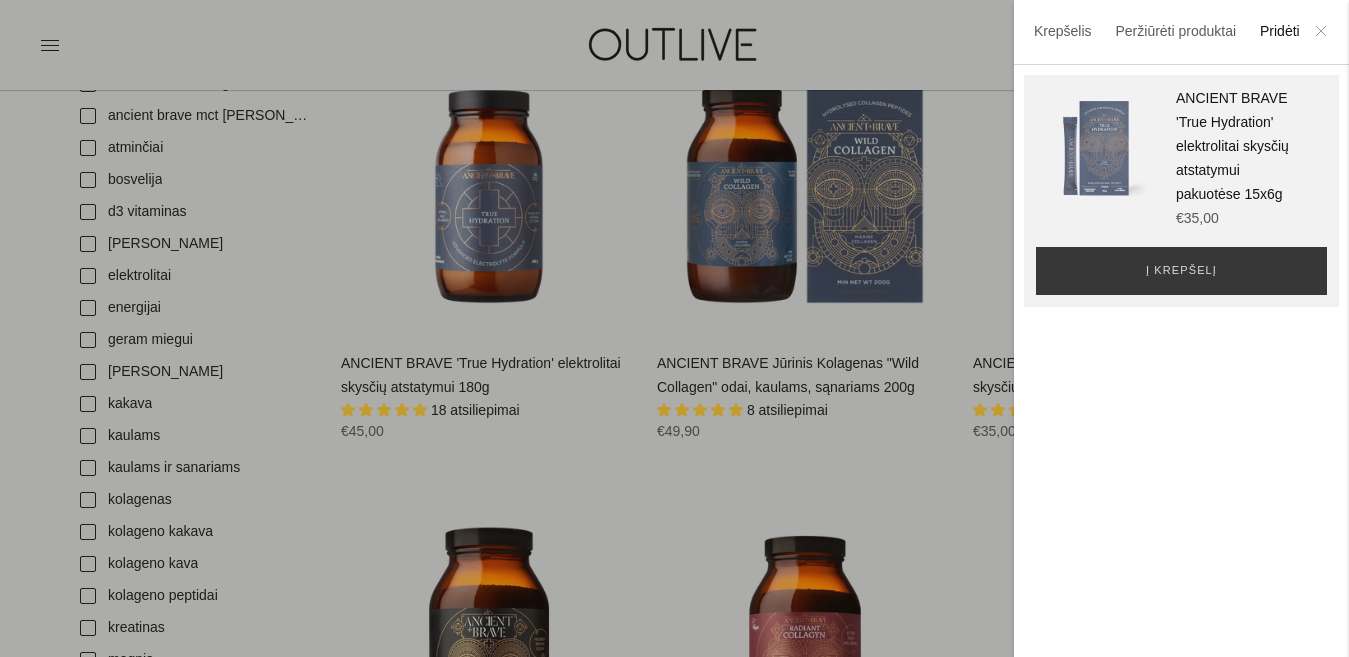 click 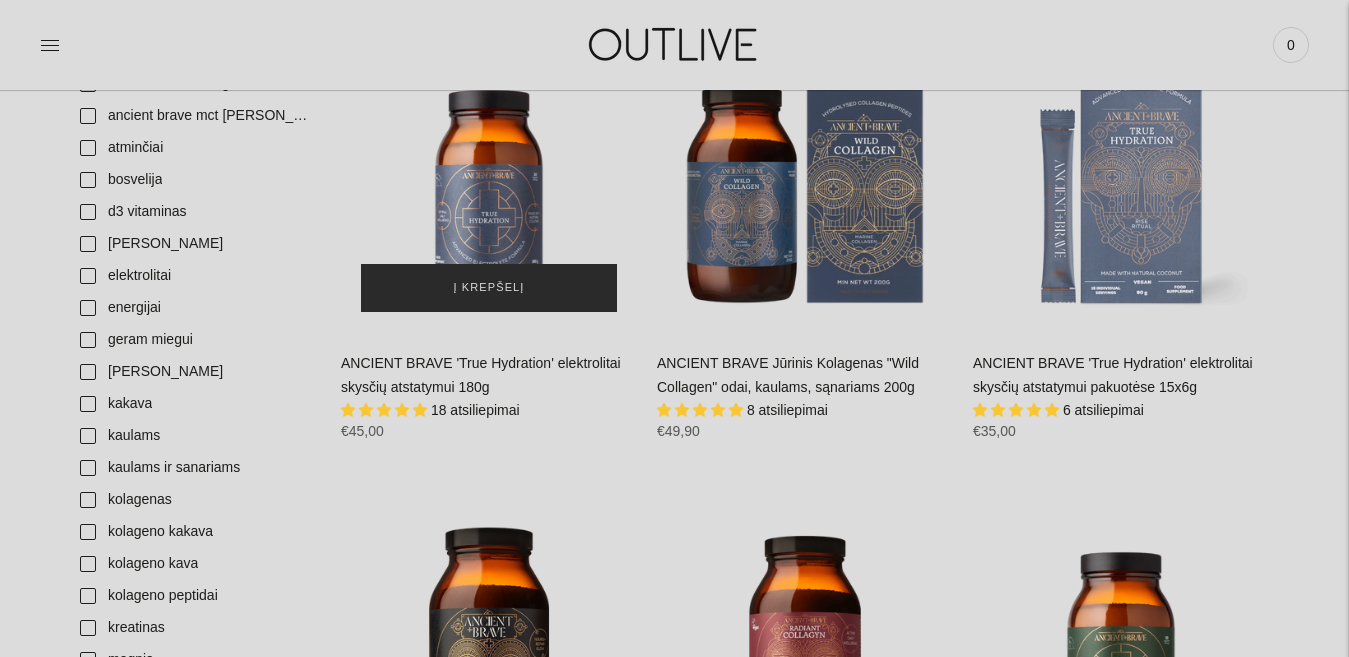 click on "Į krepšelį" at bounding box center [489, 288] 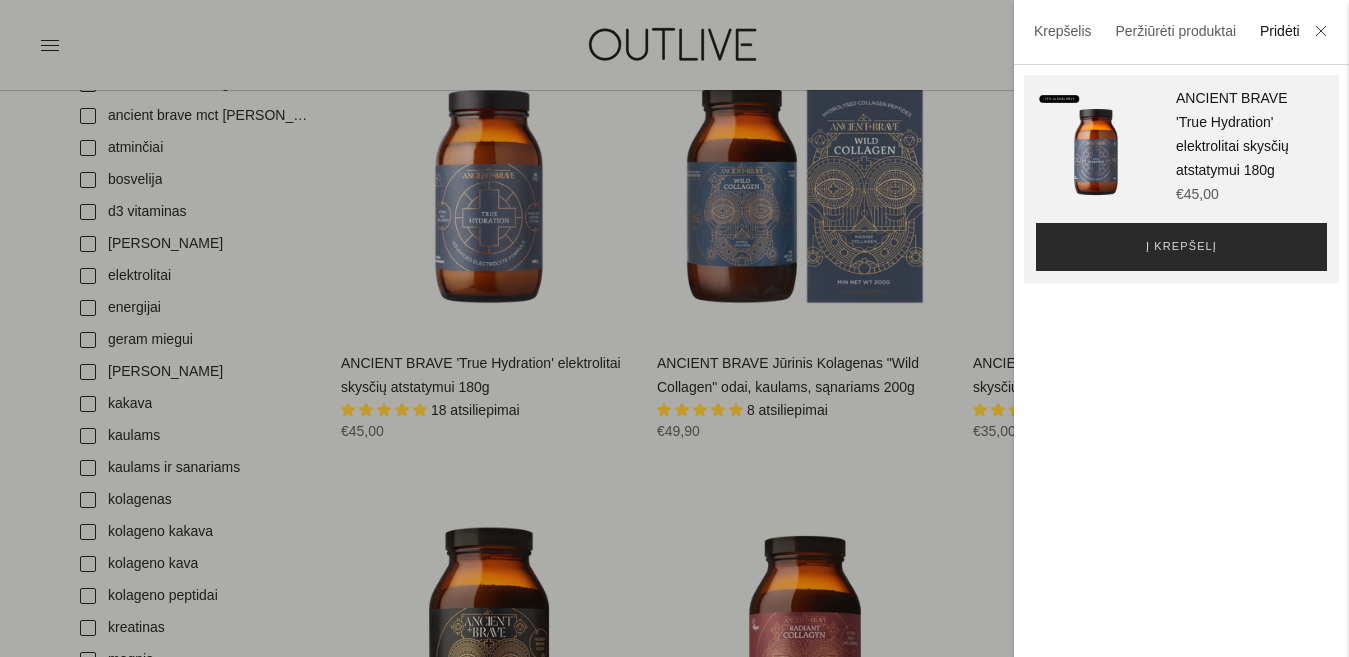 click on "Į krepšelį" at bounding box center [1181, 247] 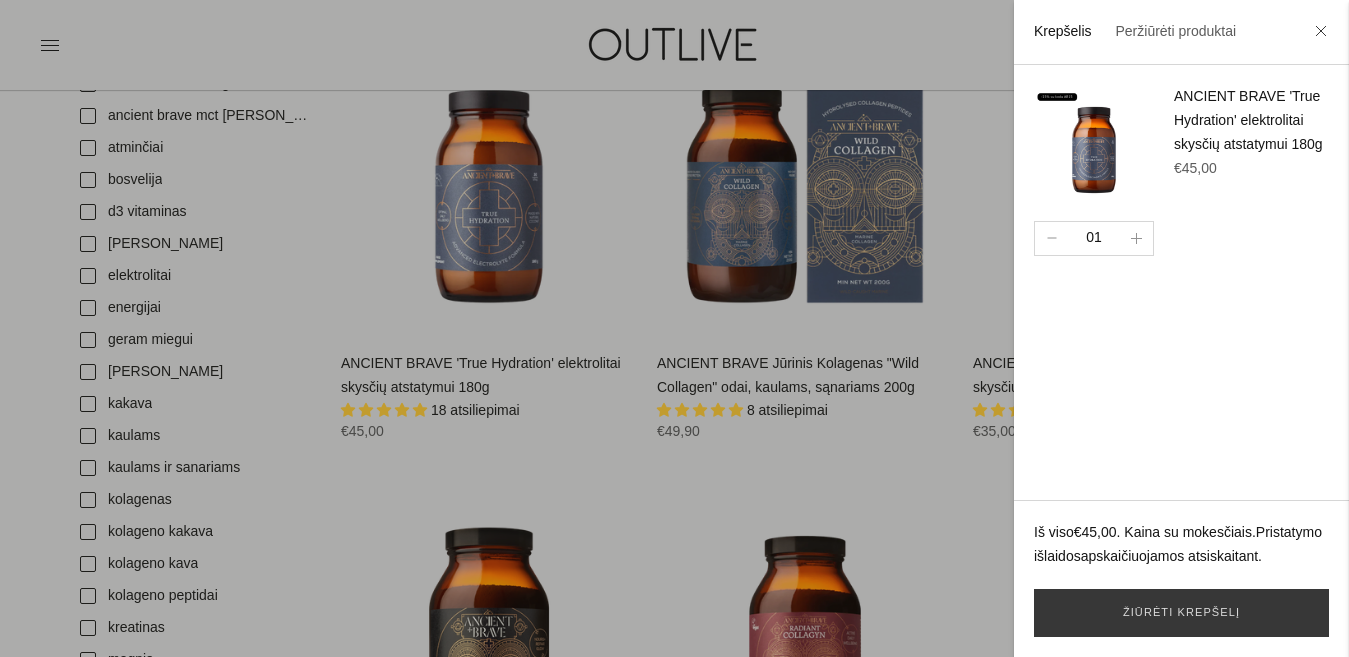 click on "Krepšelis" at bounding box center [1063, 31] 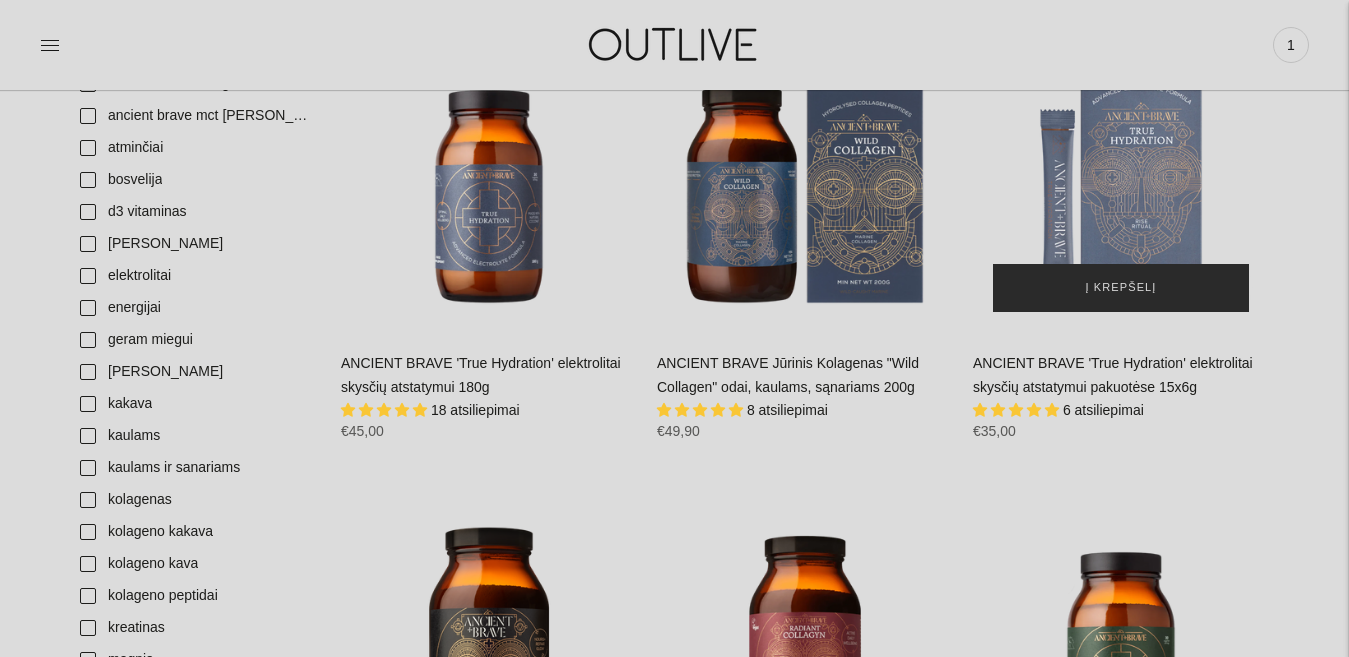 click on "Į krepšelį" at bounding box center (1121, 288) 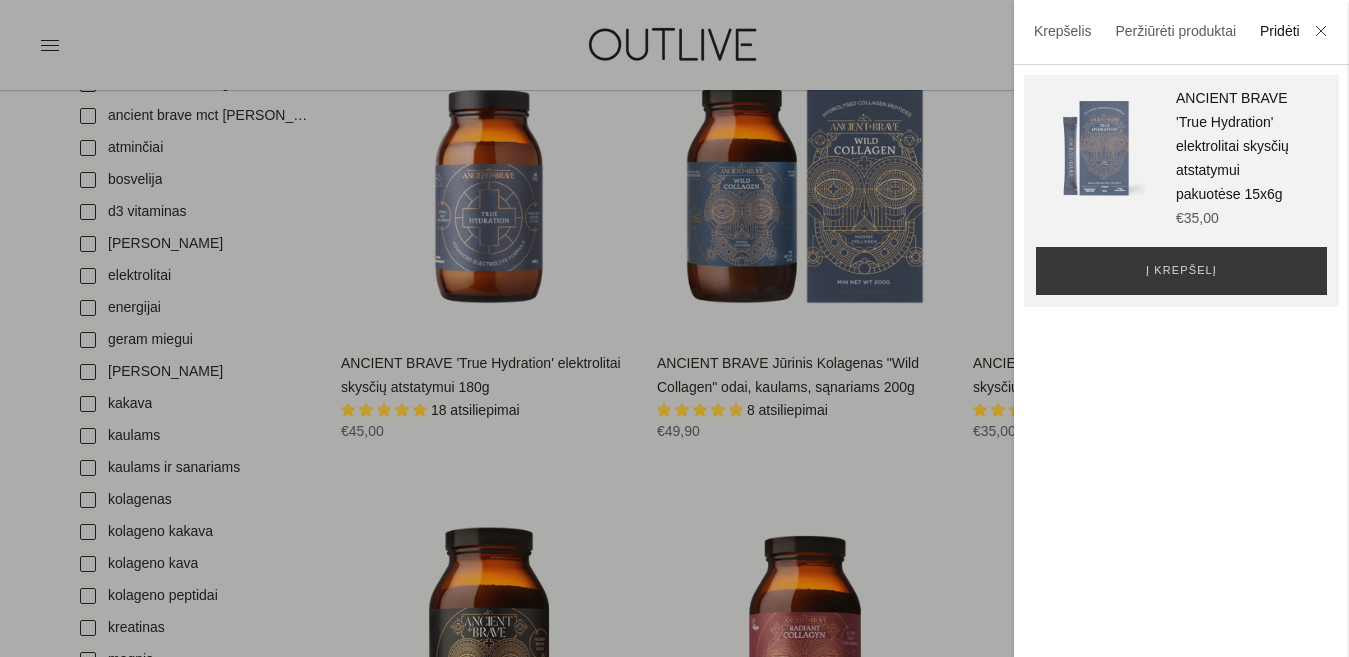 click on "Pridėti" at bounding box center [1280, 32] 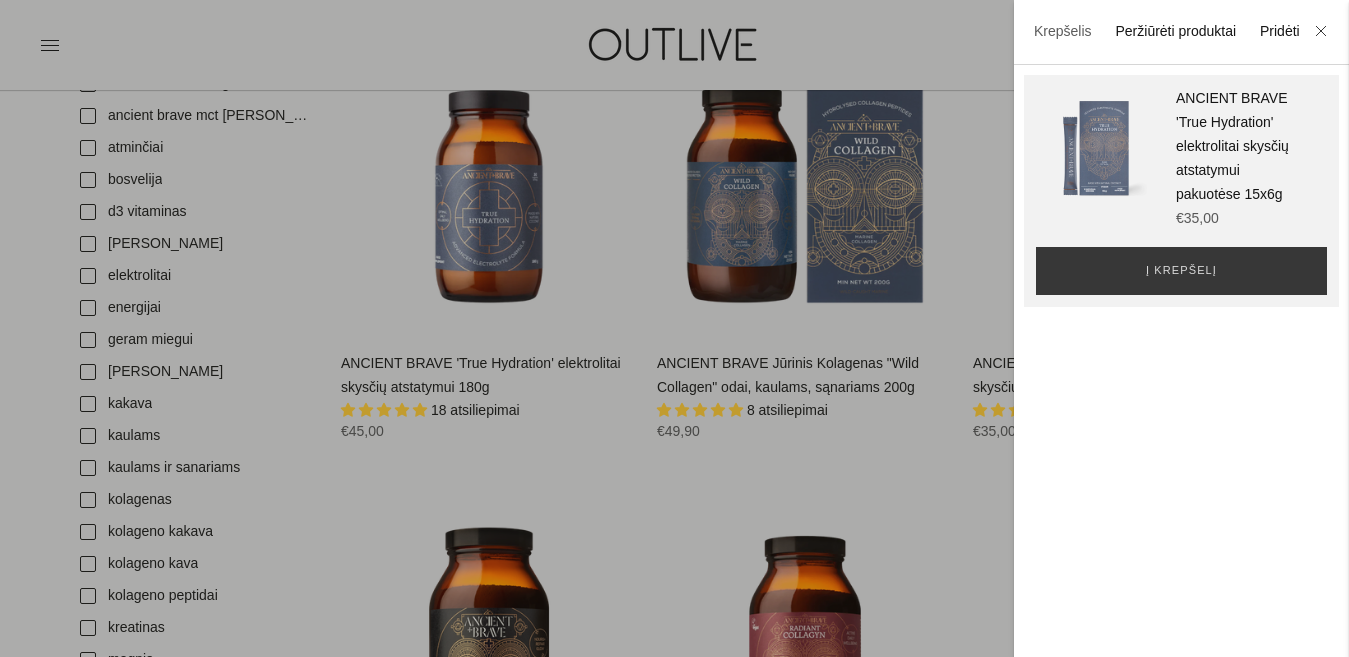 click on "Peržiūrėti produktai" at bounding box center [1175, 31] 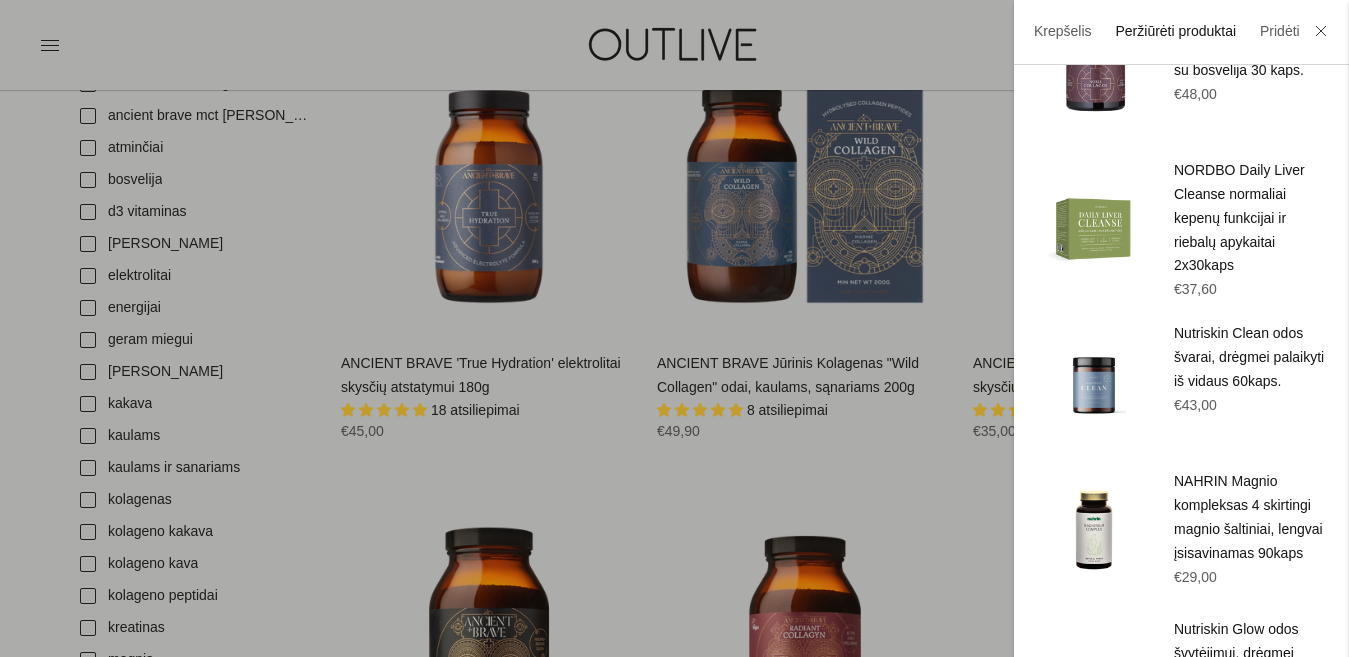 scroll, scrollTop: 0, scrollLeft: 0, axis: both 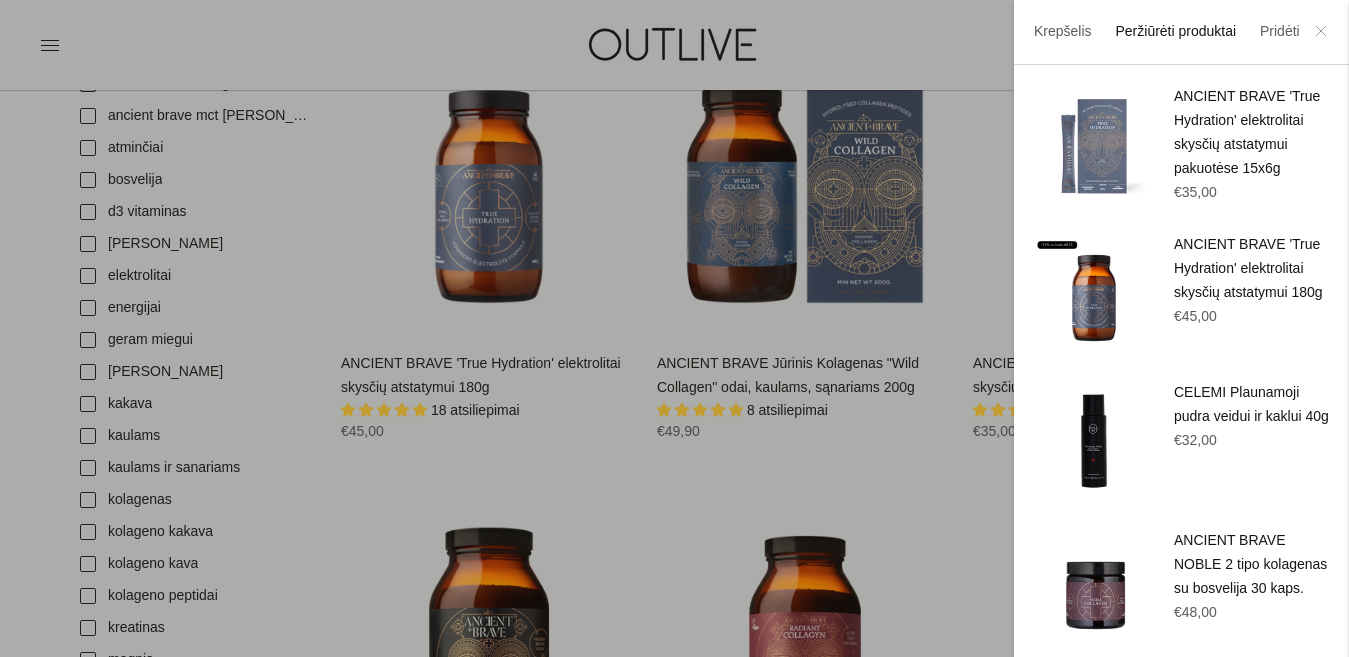 click 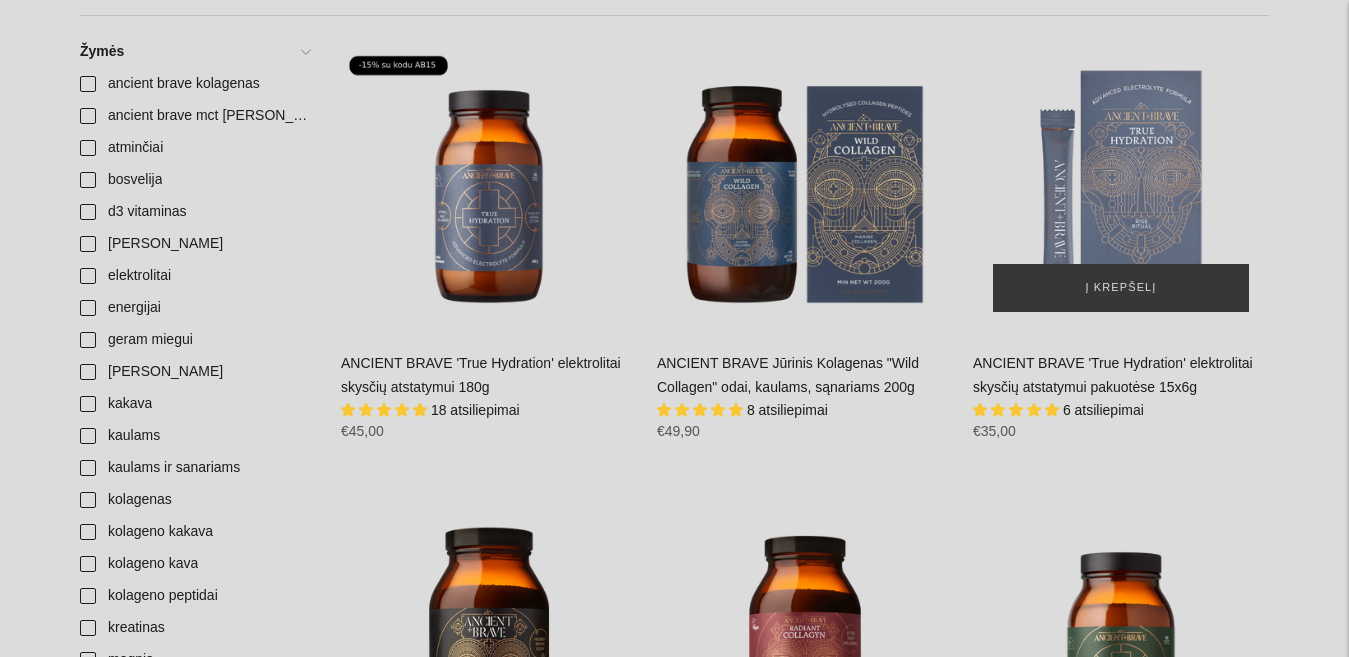 scroll, scrollTop: 0, scrollLeft: 0, axis: both 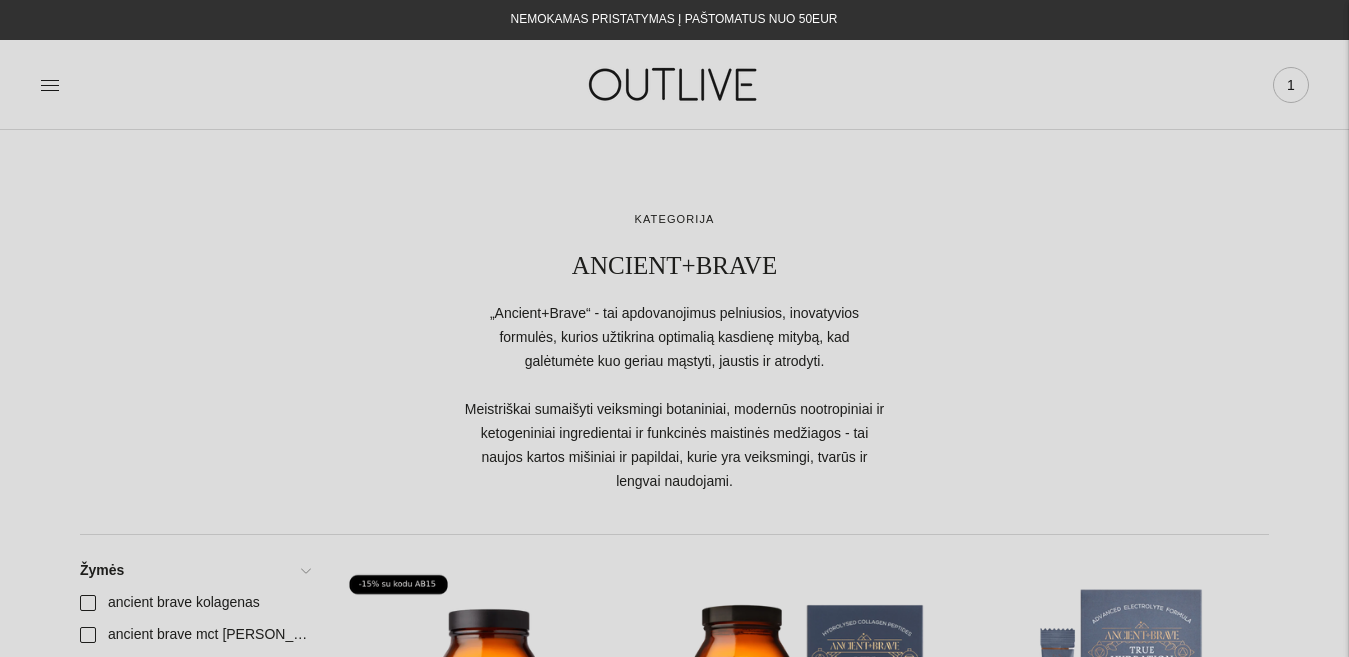 click on "1" at bounding box center (1291, 85) 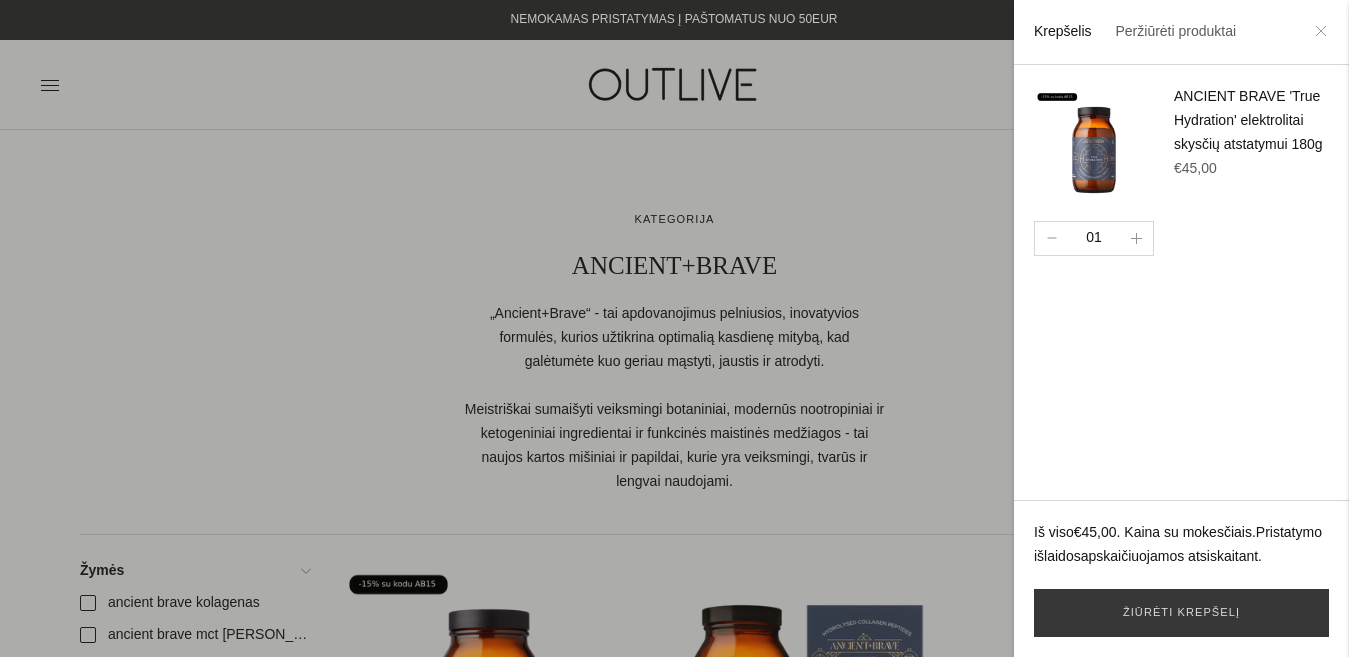 click 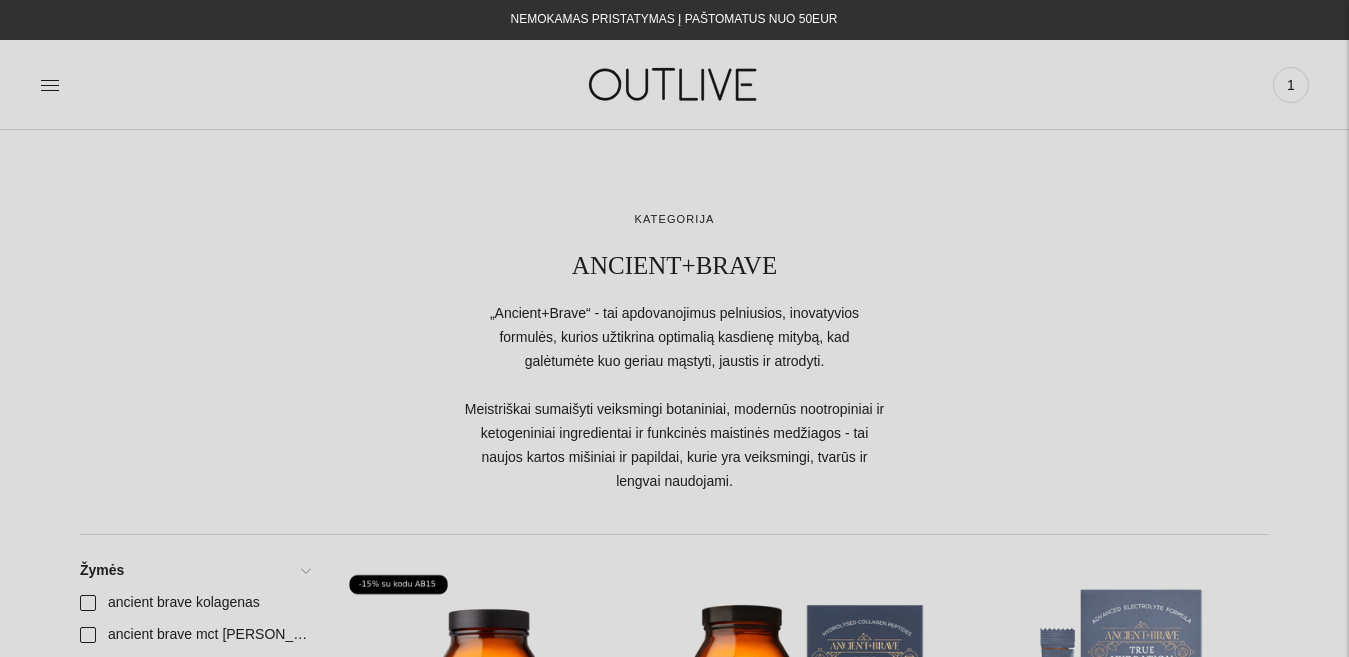scroll, scrollTop: 491, scrollLeft: 0, axis: vertical 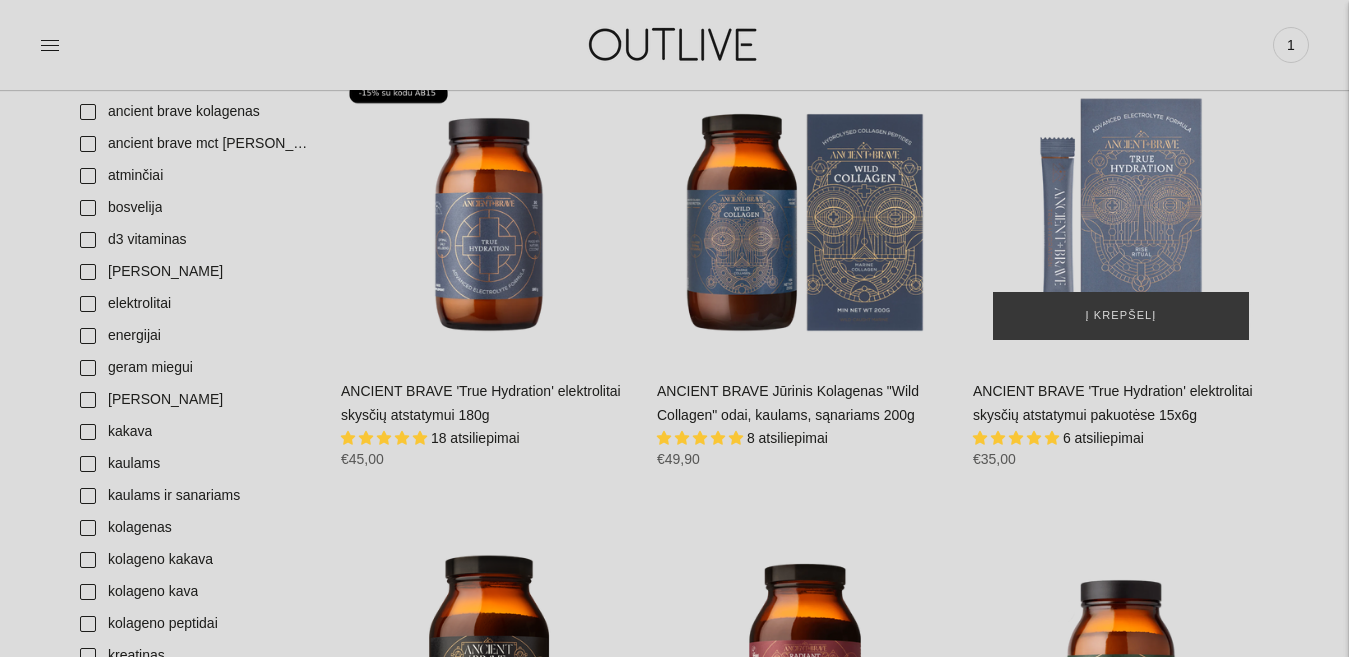 click at bounding box center [1121, 212] 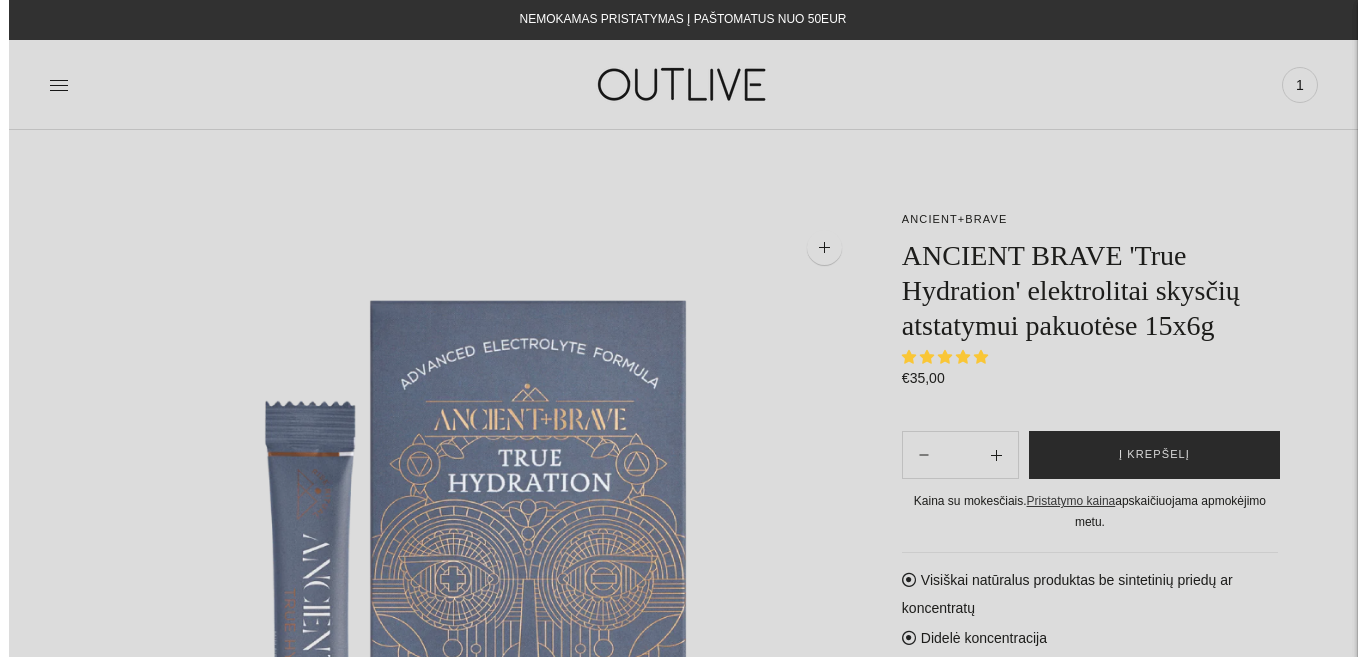 scroll, scrollTop: 0, scrollLeft: 0, axis: both 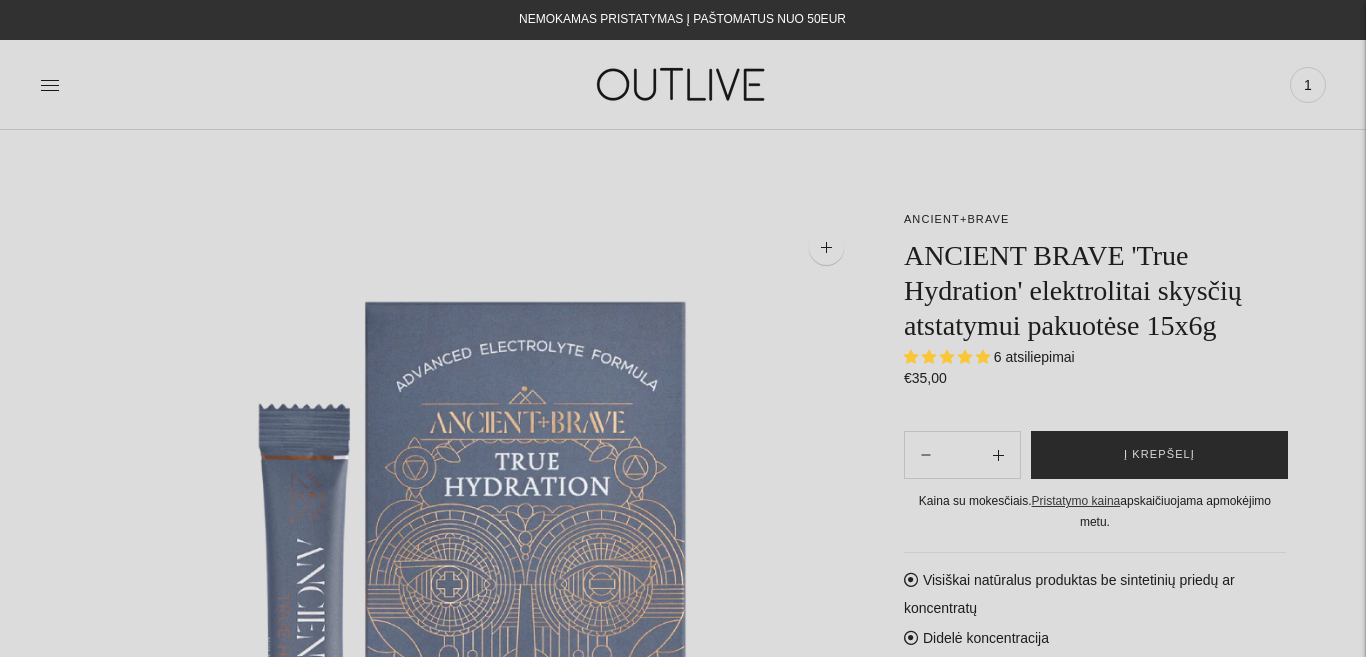 click on "Į krepšelį" at bounding box center [1159, 455] 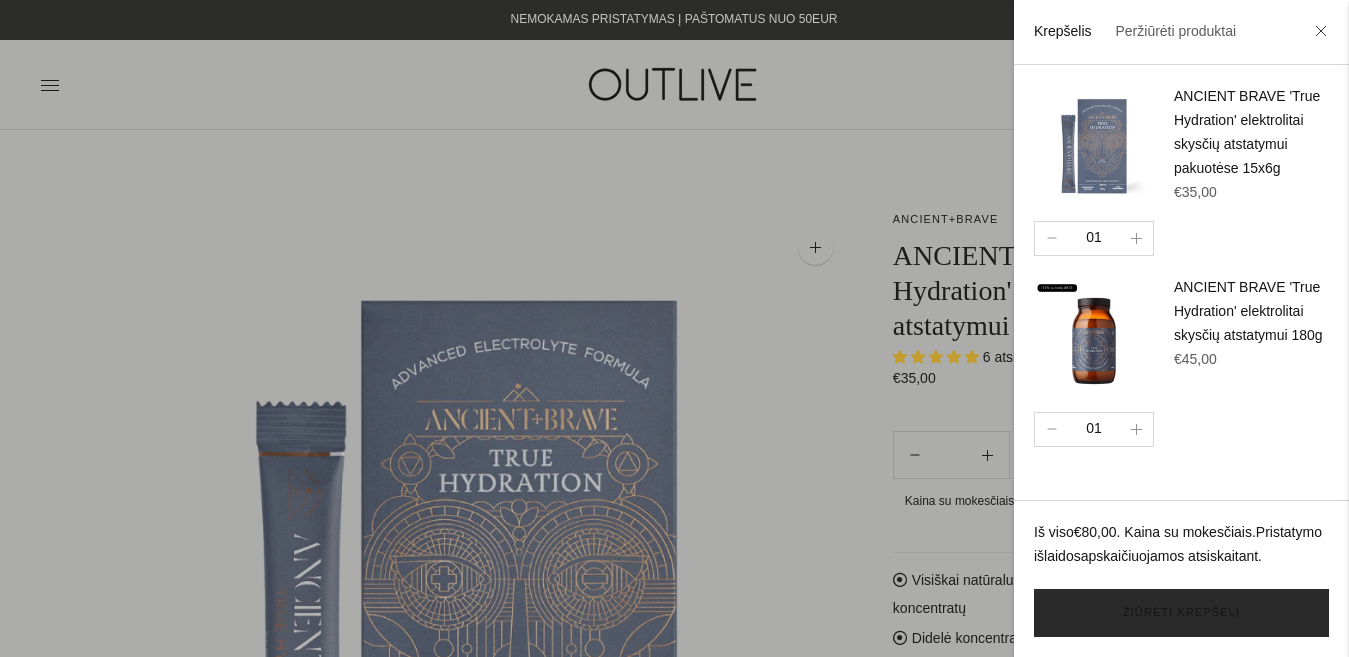 click on "Žiūrėti krepšelį" at bounding box center (1181, 613) 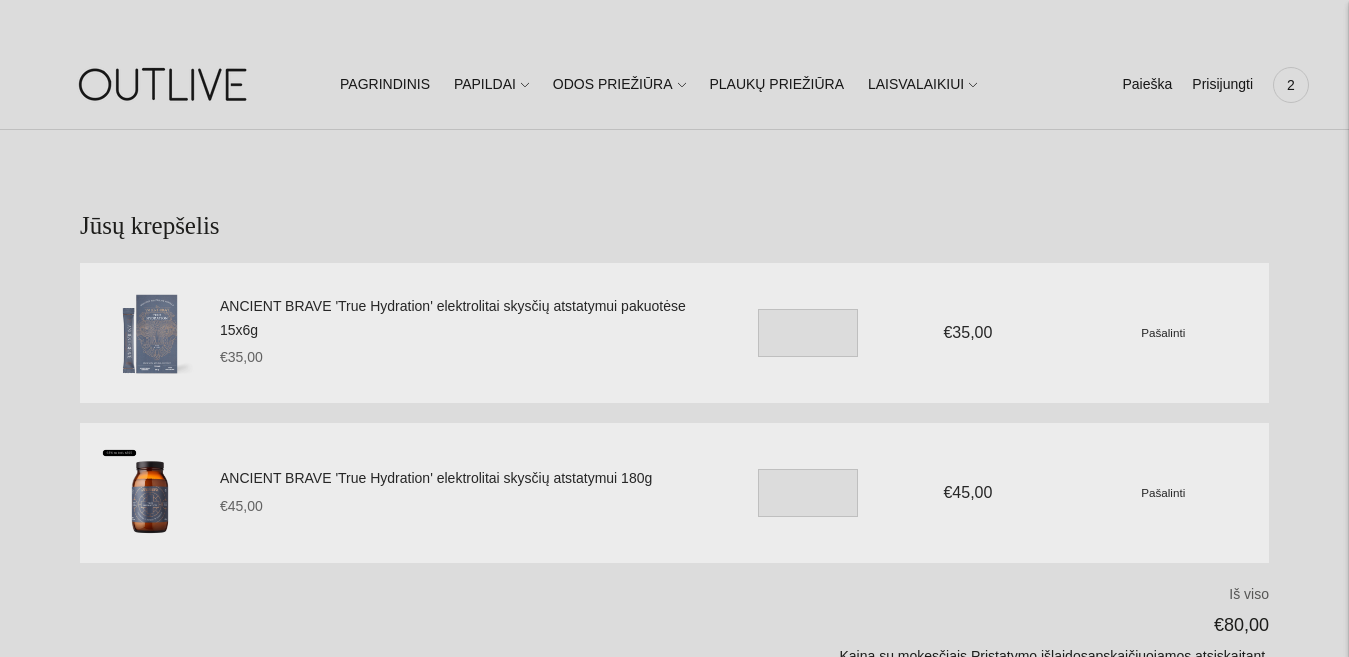 scroll, scrollTop: 0, scrollLeft: 0, axis: both 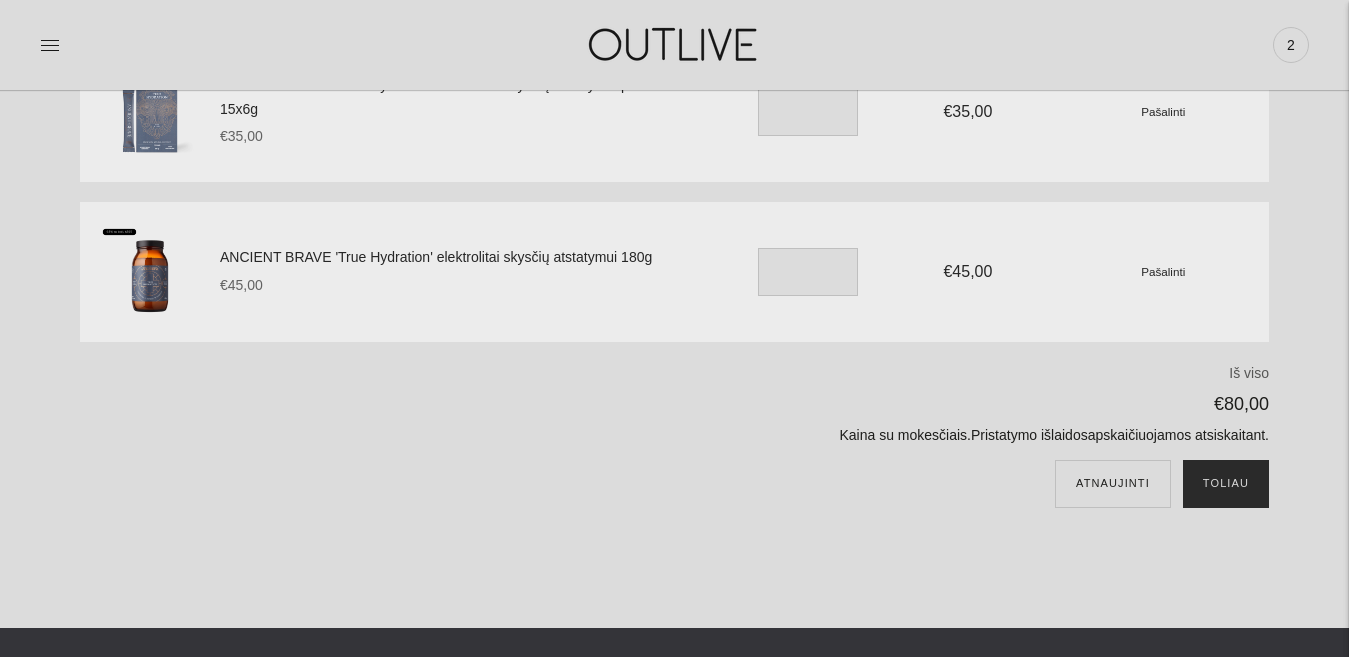 click on "Toliau" at bounding box center (1226, 484) 